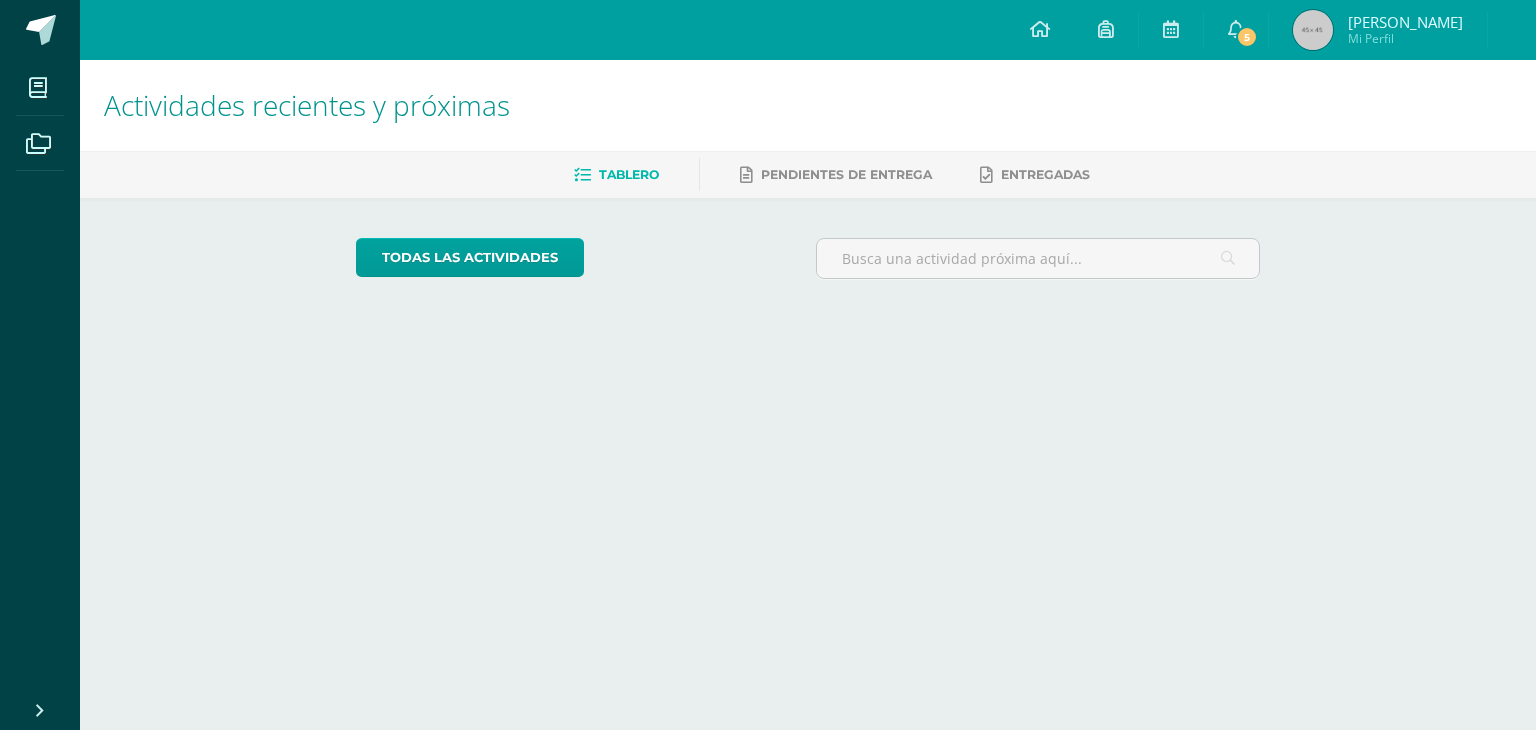 scroll, scrollTop: 0, scrollLeft: 0, axis: both 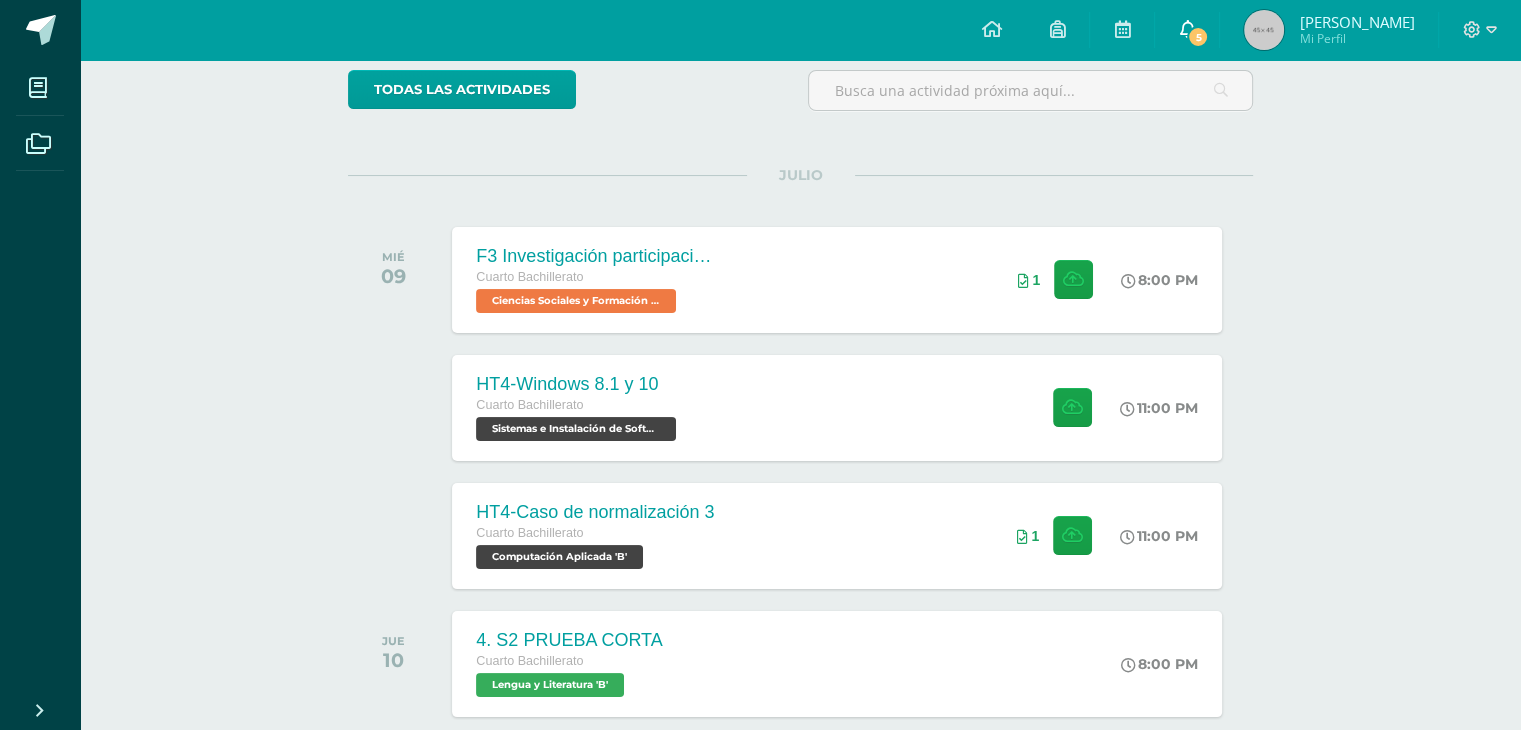 click at bounding box center (1187, 29) 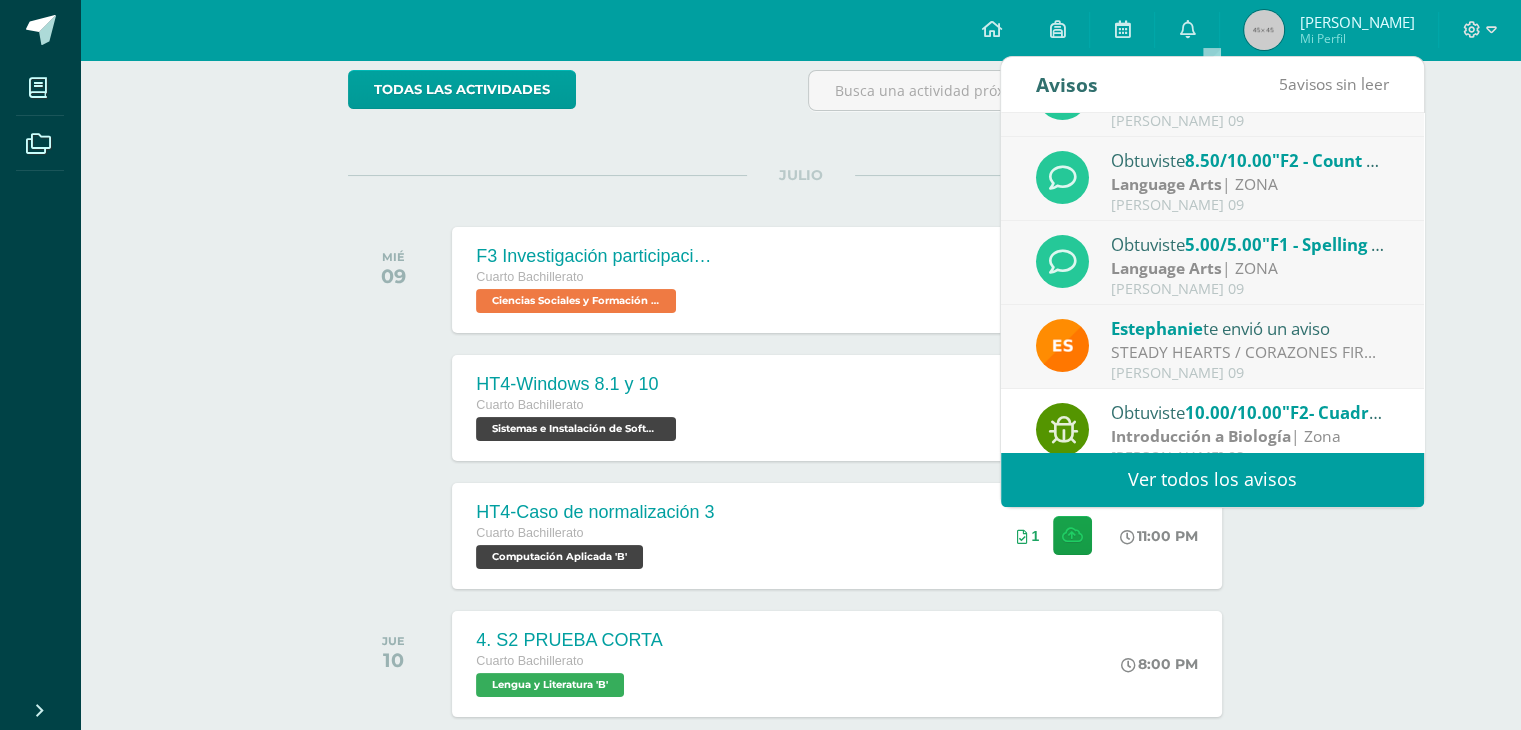 scroll, scrollTop: 155, scrollLeft: 0, axis: vertical 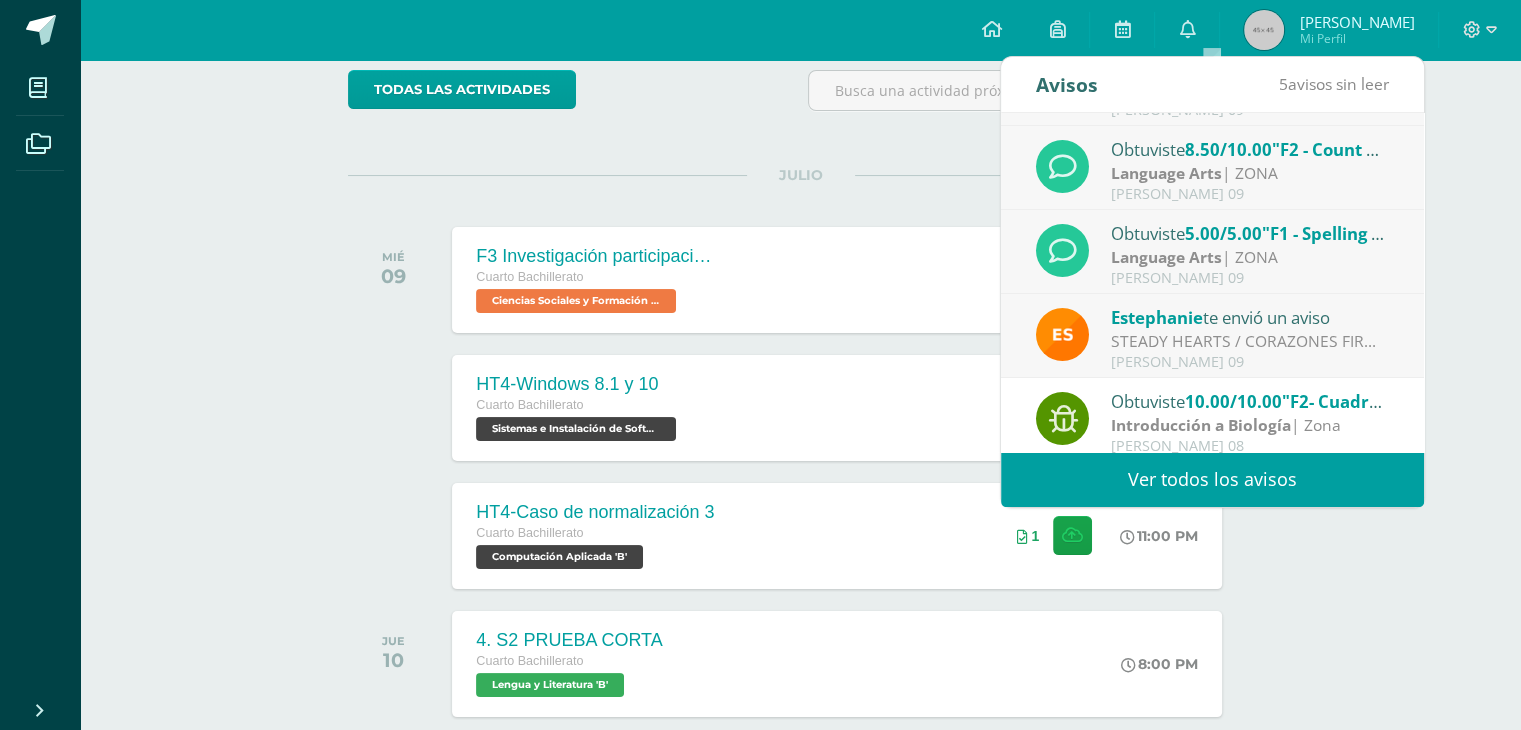 click on "Estephanie" at bounding box center [1157, 317] 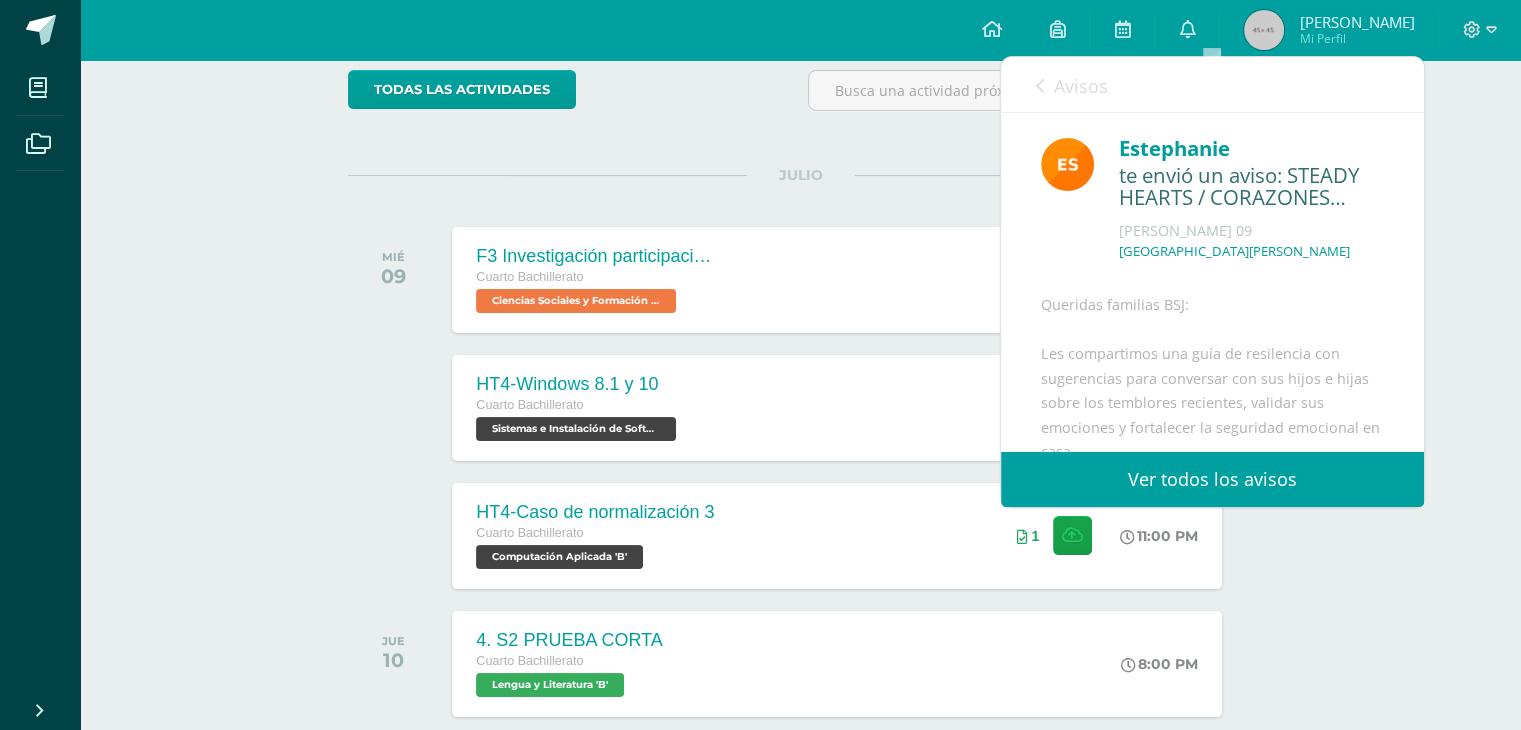 click on "Avisos" at bounding box center (1081, 86) 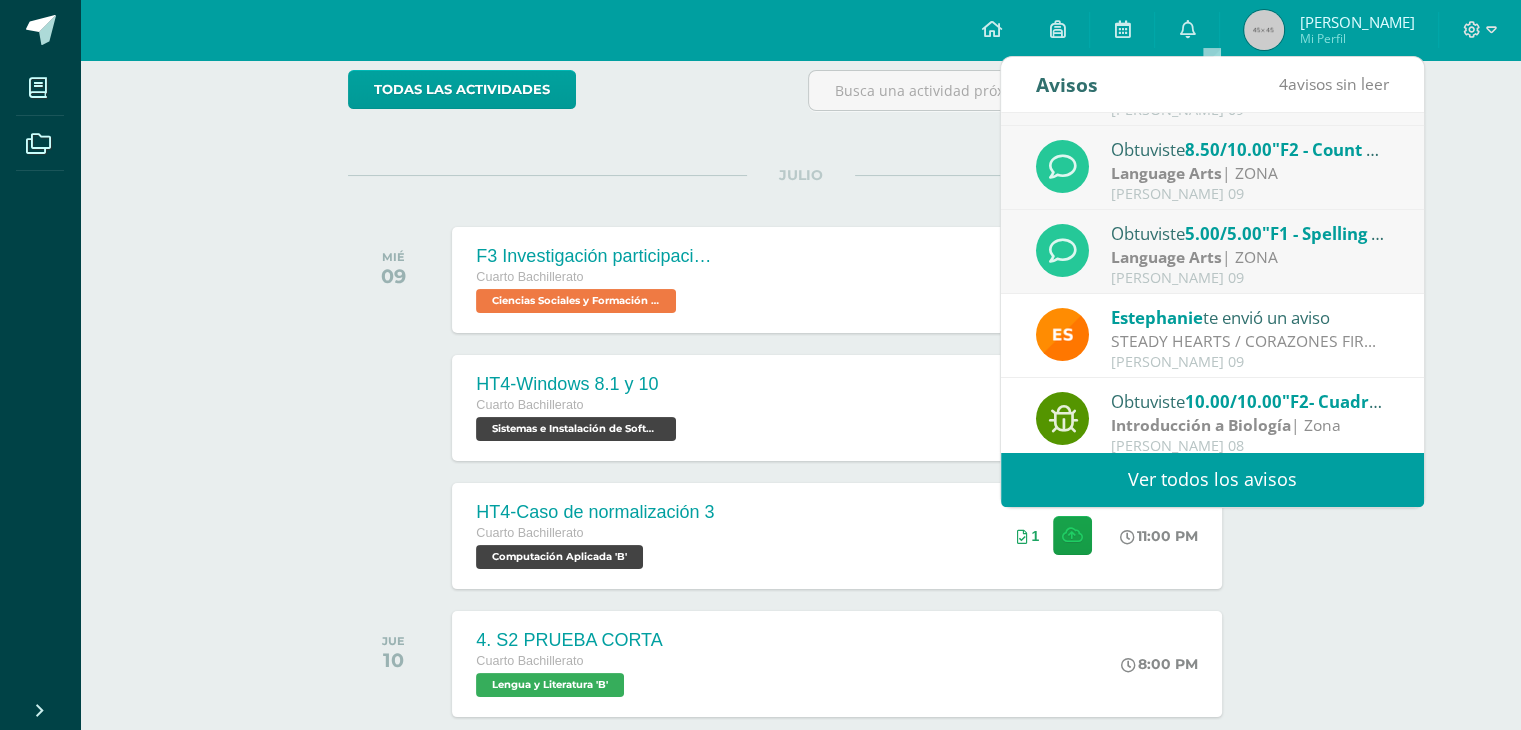 click on "[DATE]" at bounding box center (1250, 278) 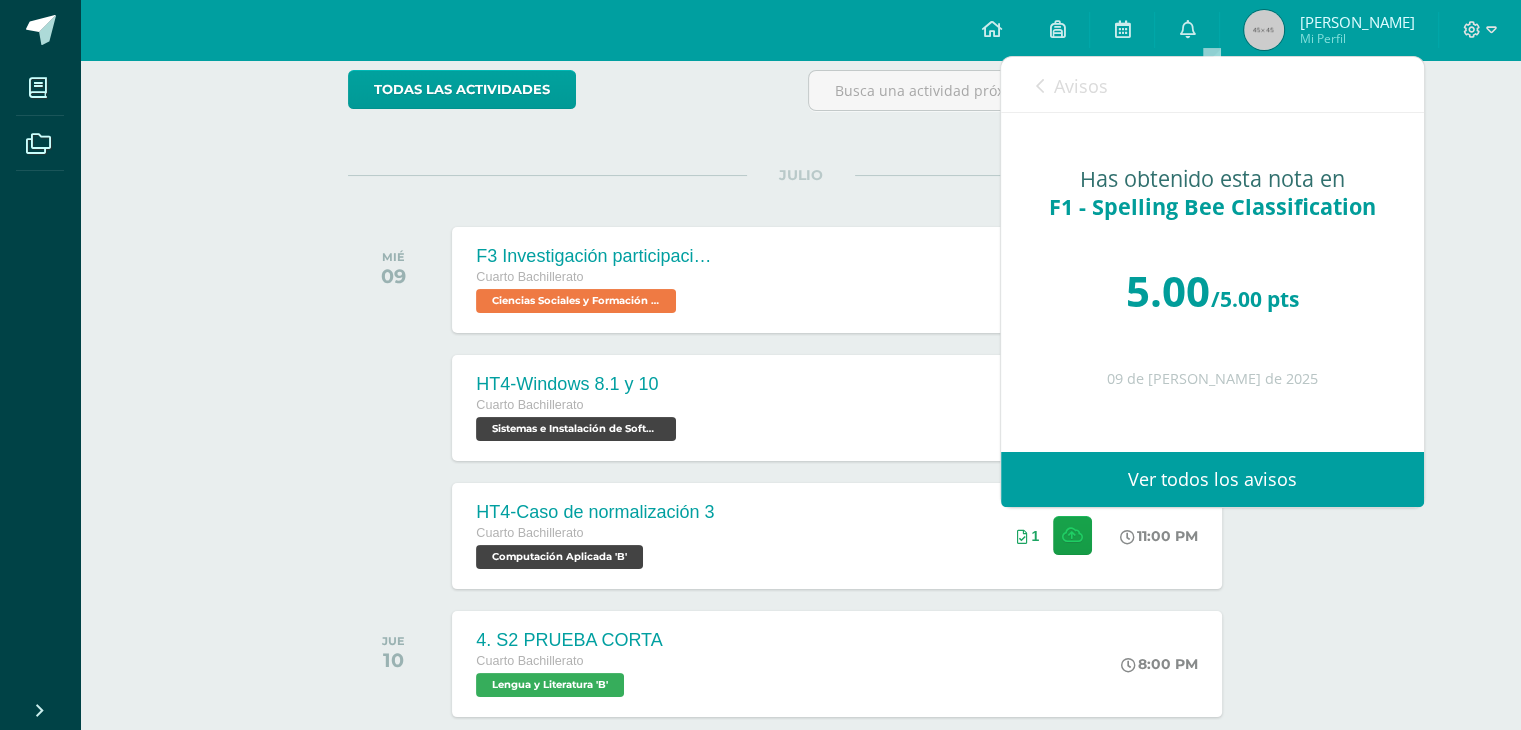 click on "Avisos" at bounding box center [1081, 86] 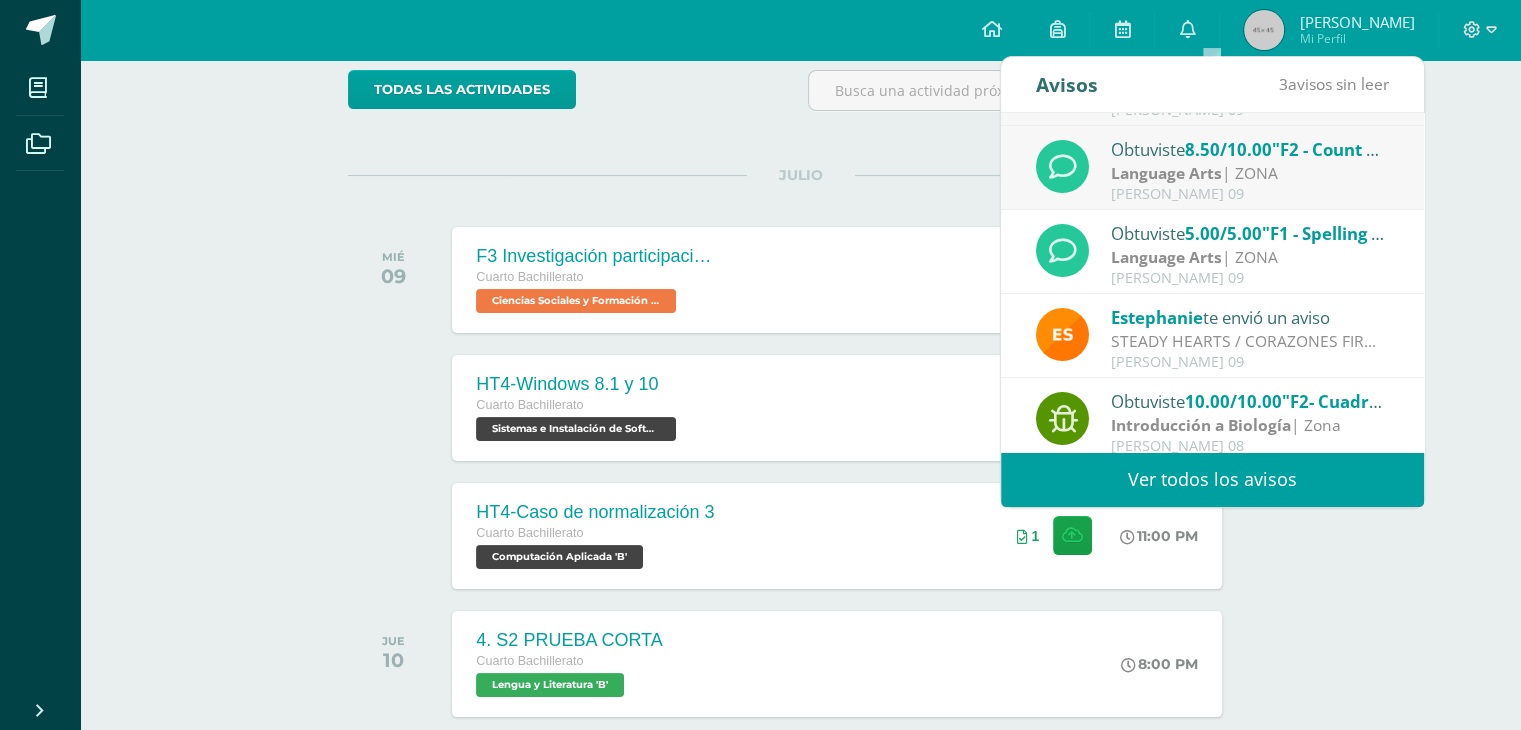 click on "Obtuviste
8.50/10.00  "F2 - Count and non-count nouns activities"
en
Language Arts Language Arts
| ZONA
Julio 09" at bounding box center (1212, 168) 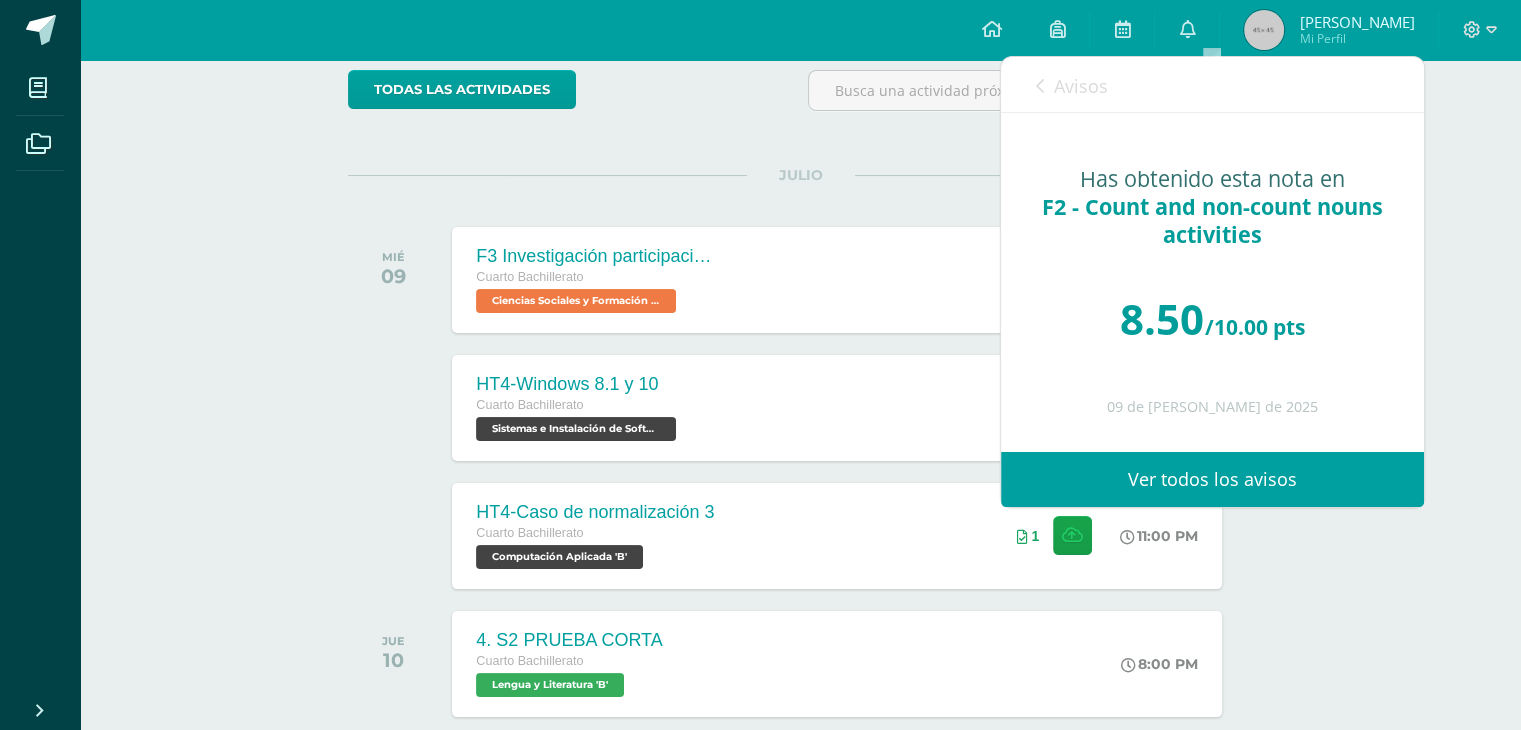click on "Obtuviste
13.50/15.00  "S1 - Mini Quiz (C and NC nouns, Articles)"
en
Language Arts Language Arts
| ZONA
Julio 09
Obtuviste
5.00/5.00  "F3 - Article activities"
en
Language Arts Language Arts
| ZONA
Julio 09
Obtuviste
8.50/10.00  "F2 - Count and non-count nouns activities"
en
Language Arts Language Arts
| ZONA
Julio 09
Obtuviste
5.00/5.00  "F1 - Spelling Bee Classification"
en
Language Arts Language Arts Estephanie" at bounding box center [1001, 282] 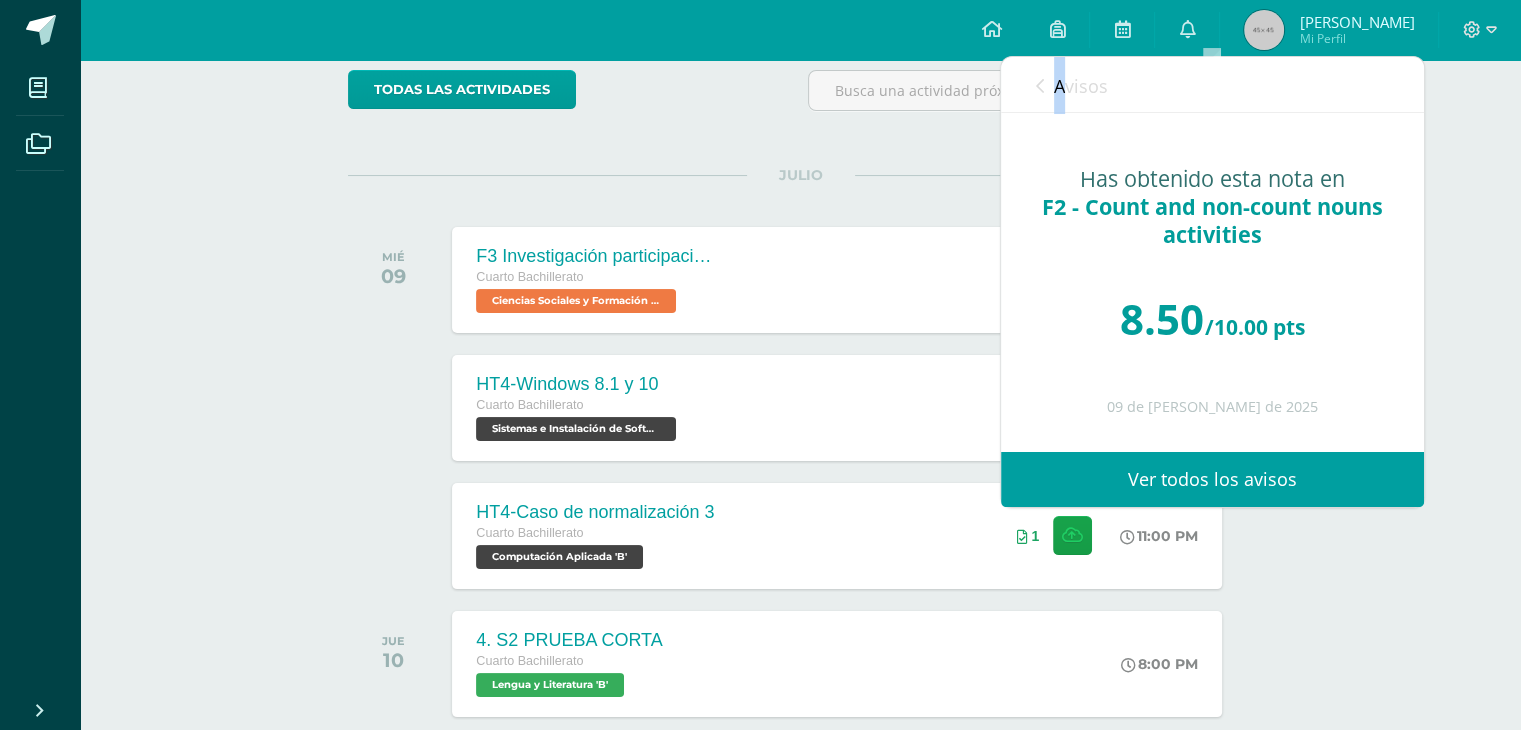 click on "Avisos" at bounding box center (1081, 86) 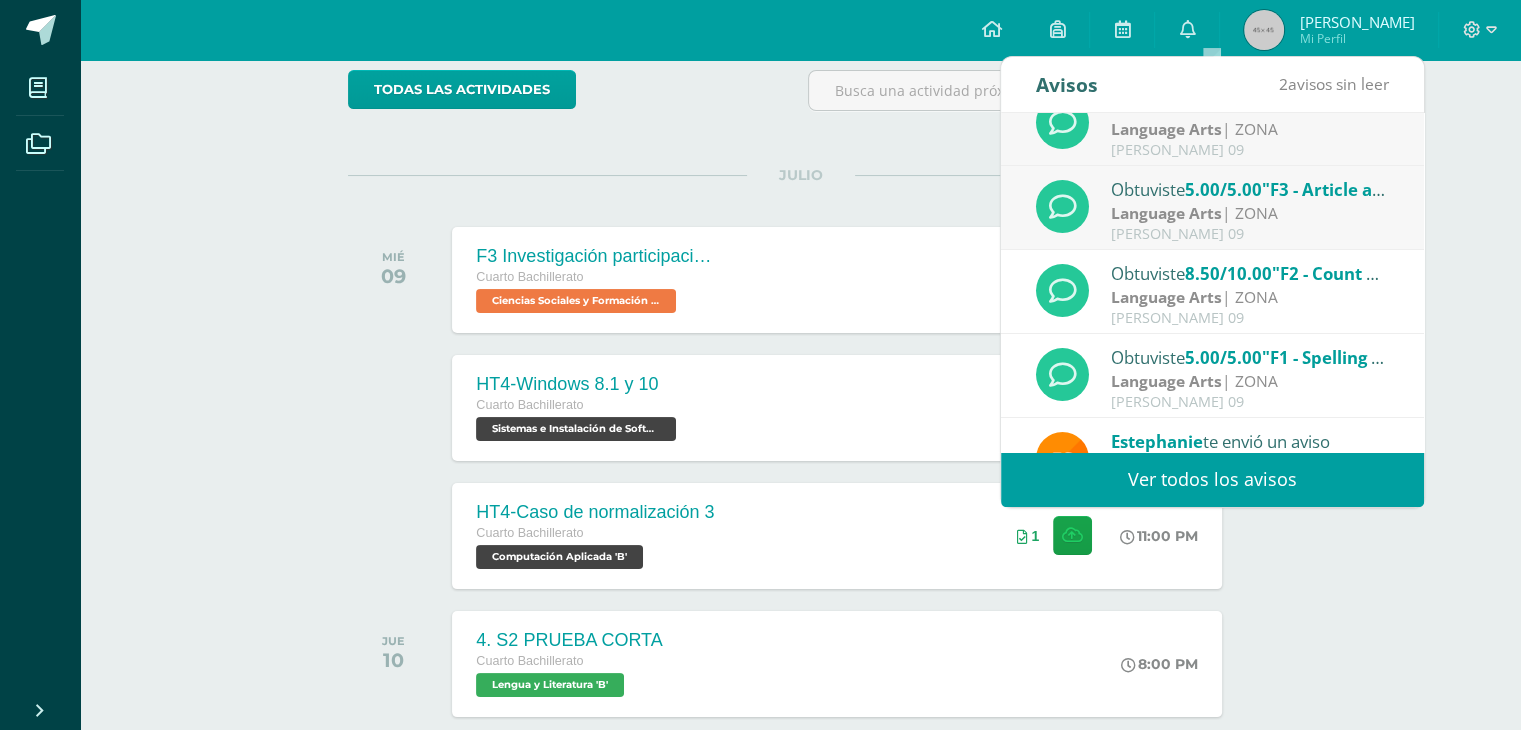 scroll, scrollTop: 30, scrollLeft: 0, axis: vertical 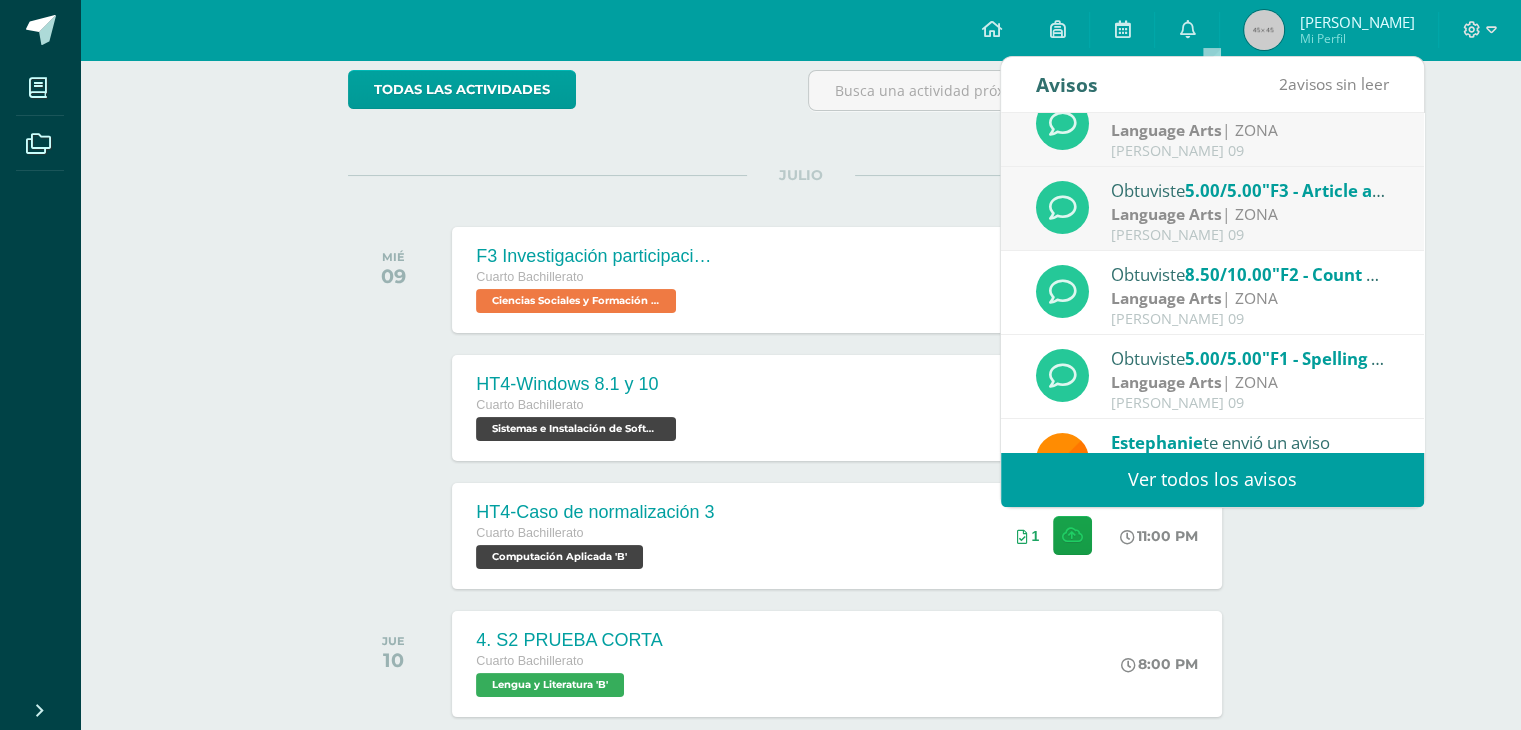 click on "5.00/5.00" at bounding box center [1223, 190] 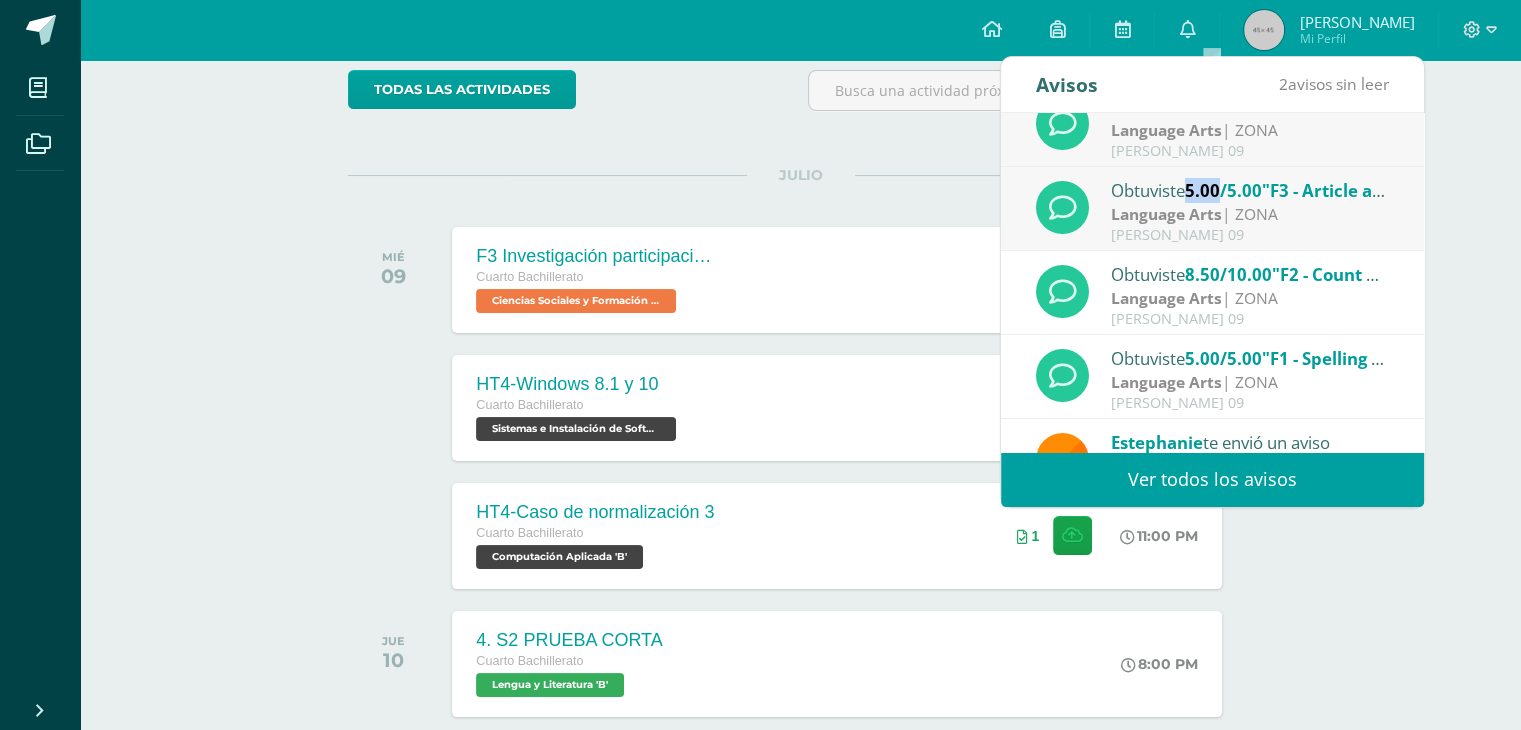 click on "5.00/5.00" at bounding box center [1223, 190] 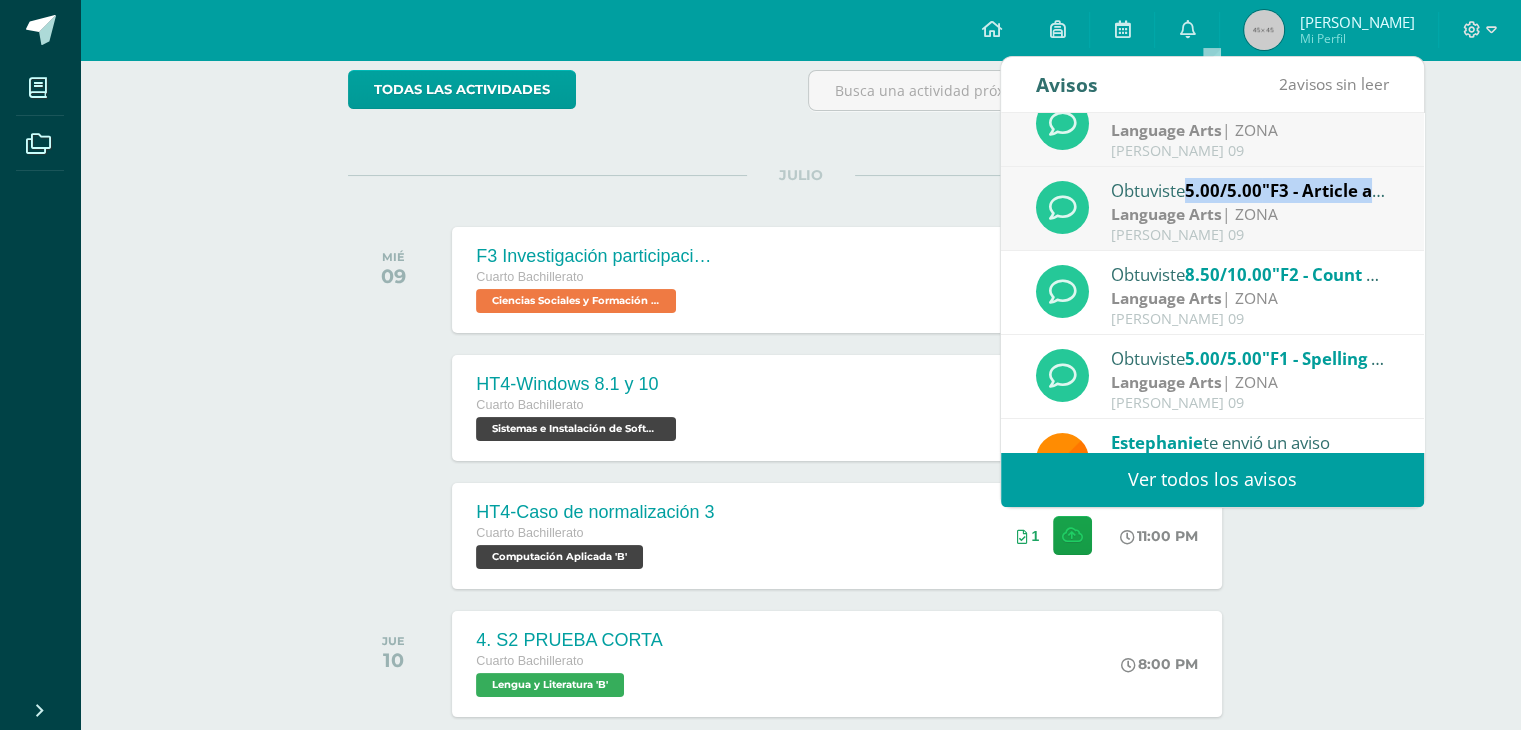 click on "5.00/5.00" at bounding box center (1223, 190) 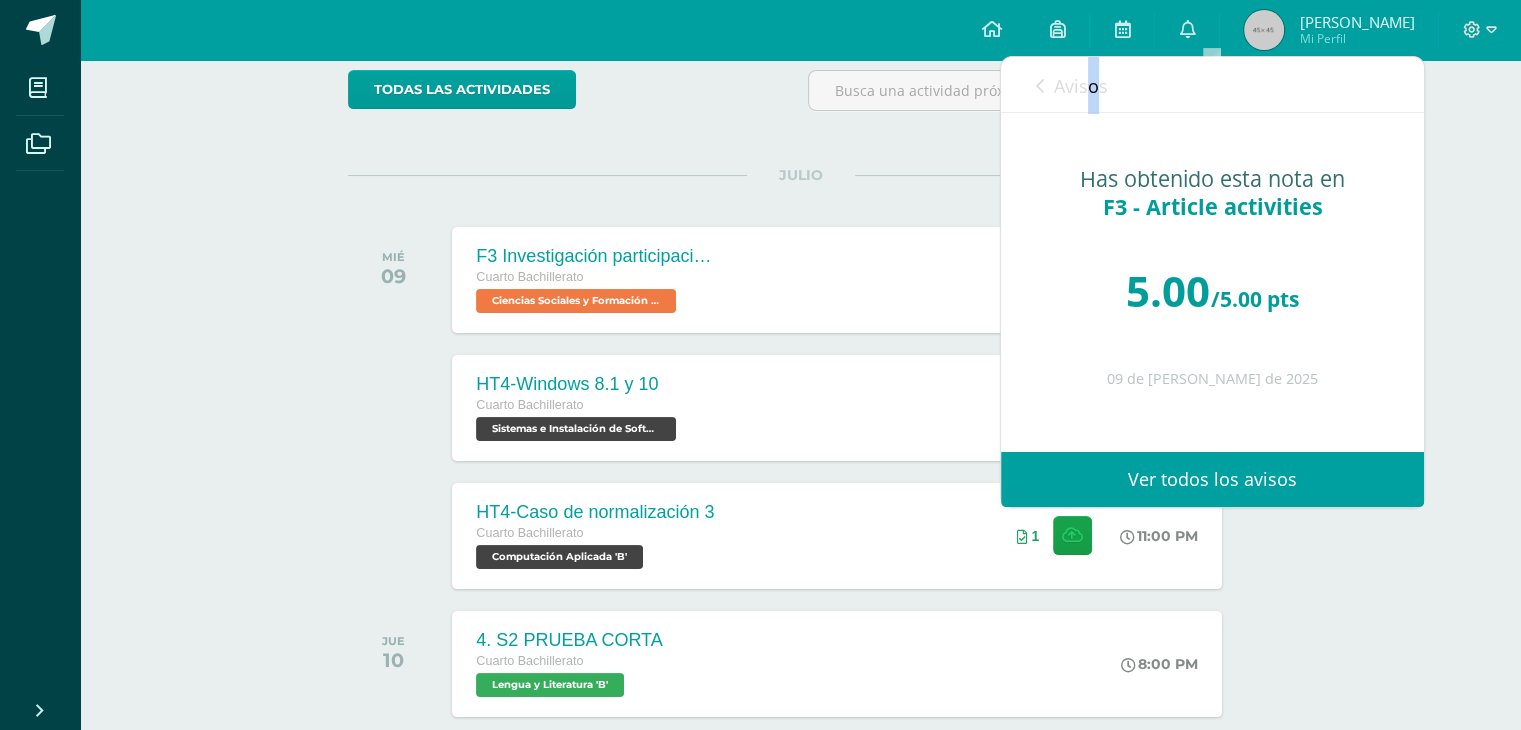 click on "Avisos" at bounding box center [1081, 86] 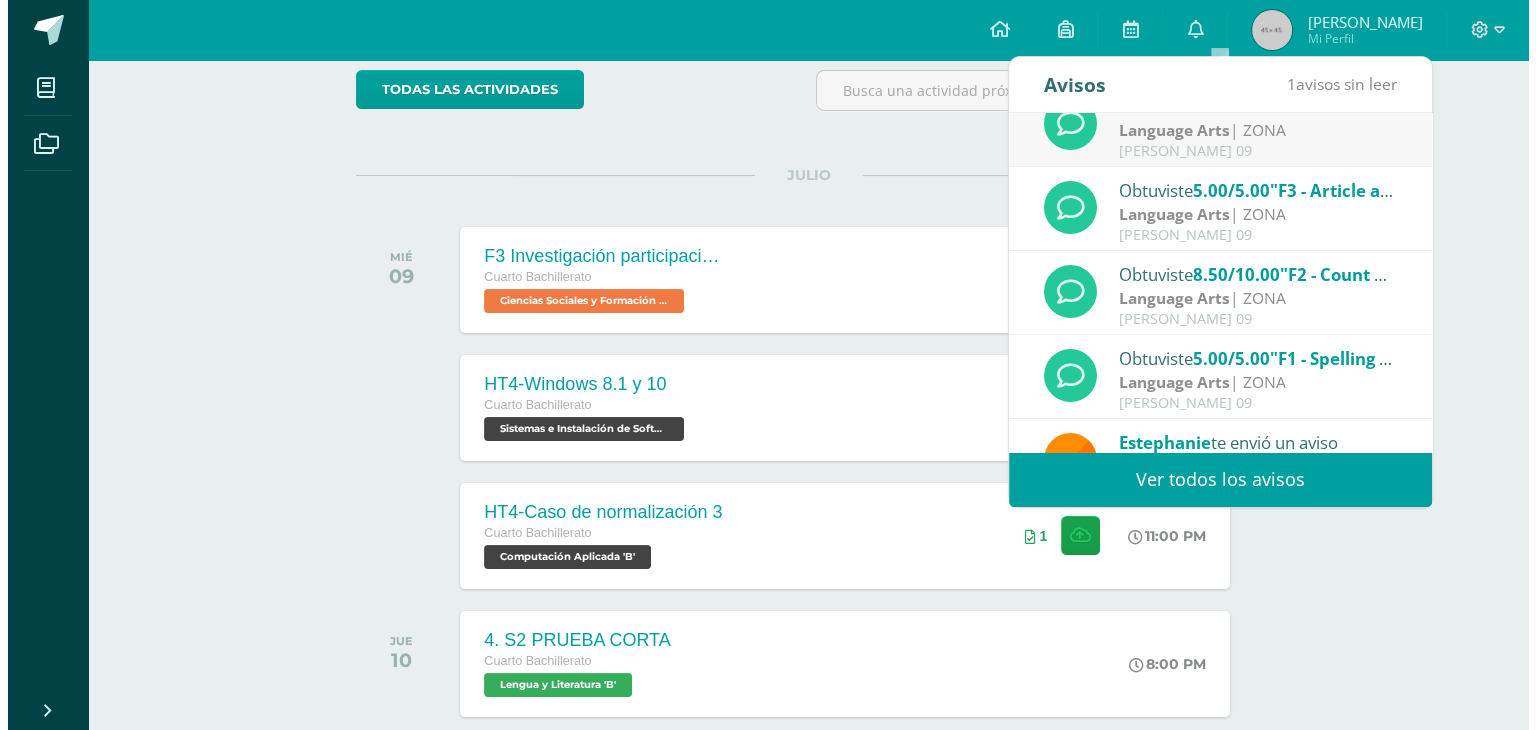 scroll, scrollTop: 0, scrollLeft: 0, axis: both 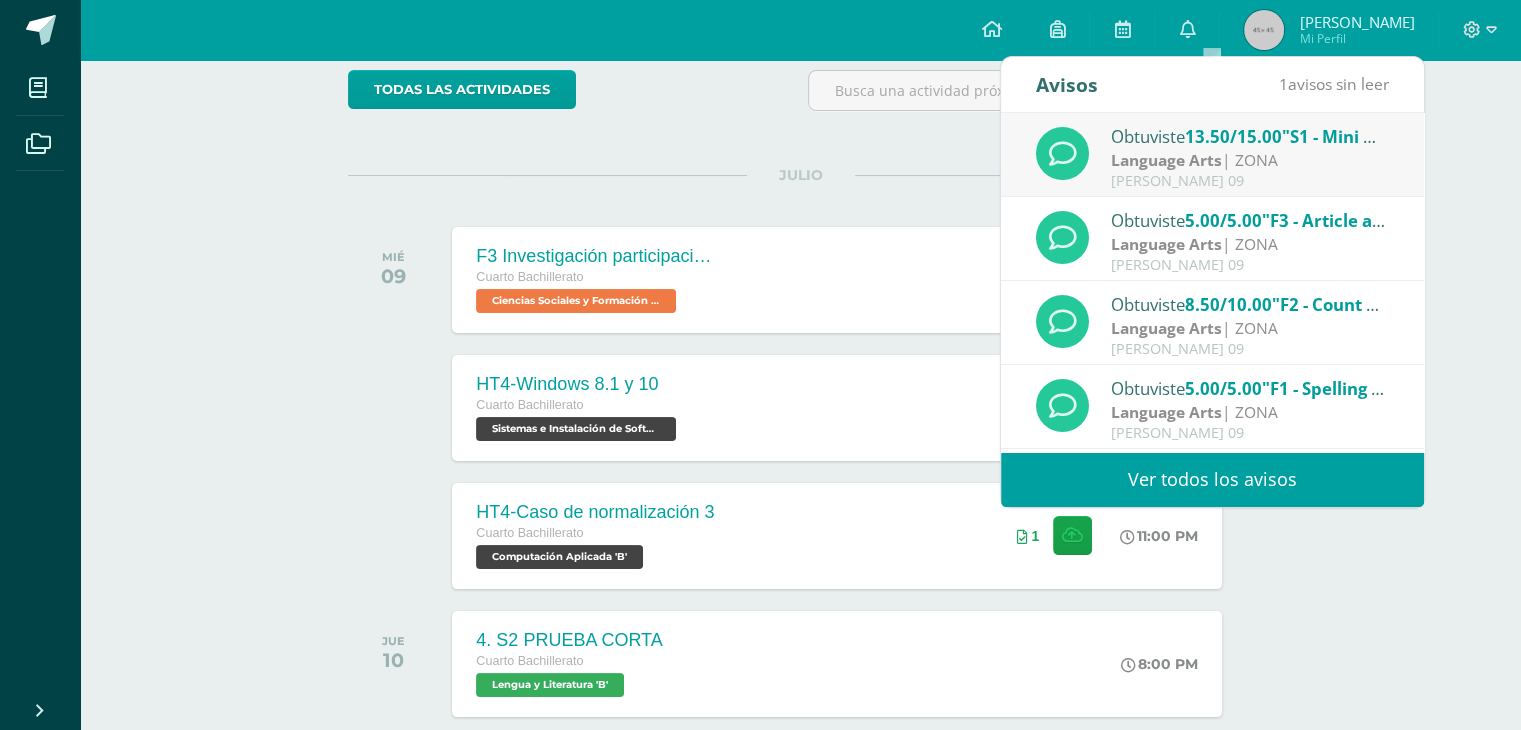 click on "Language Arts" at bounding box center [1166, 160] 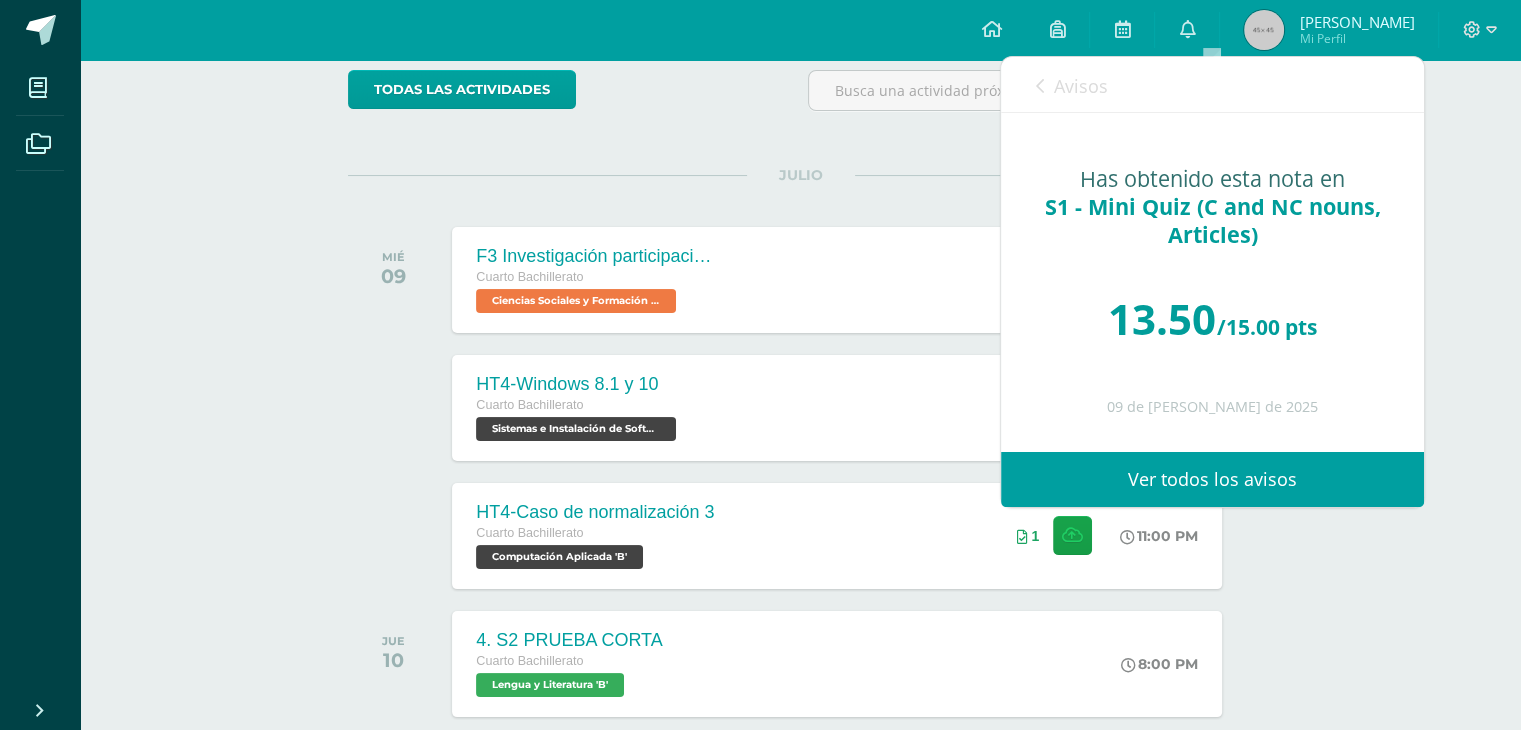 click on "Avisos" at bounding box center [1081, 86] 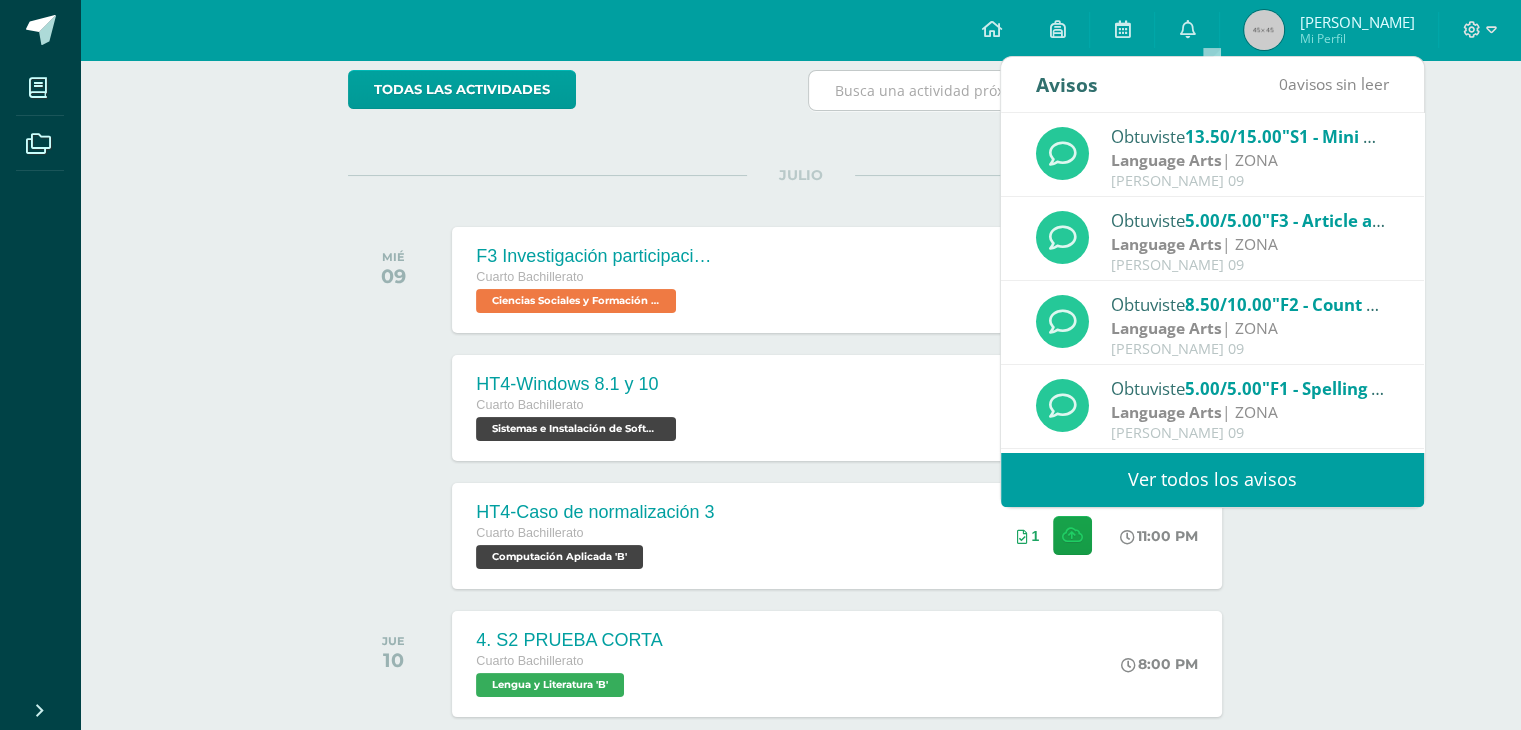 click at bounding box center [1030, 90] 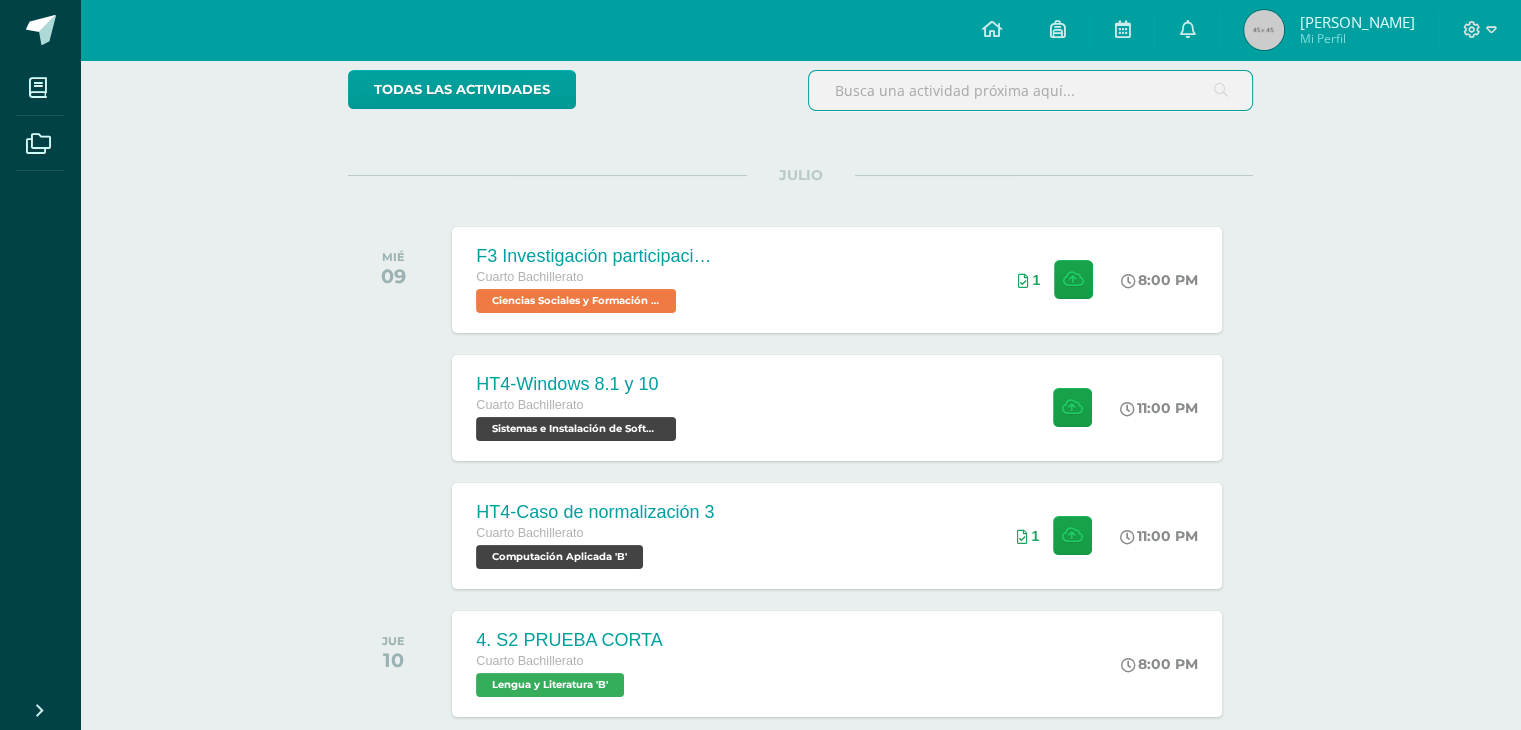 click on "todas las Actividades
No tienes actividades
Échale un vistazo a los demás períodos o  sal y disfruta del sol
JULIO
MIÉ
09
F3 Investigación participación en mi comunidad
Cuarto Bachillerato
Ciencias Sociales y Formación Ciudadana 'B'
8:00 PM
1" at bounding box center (800, 948) 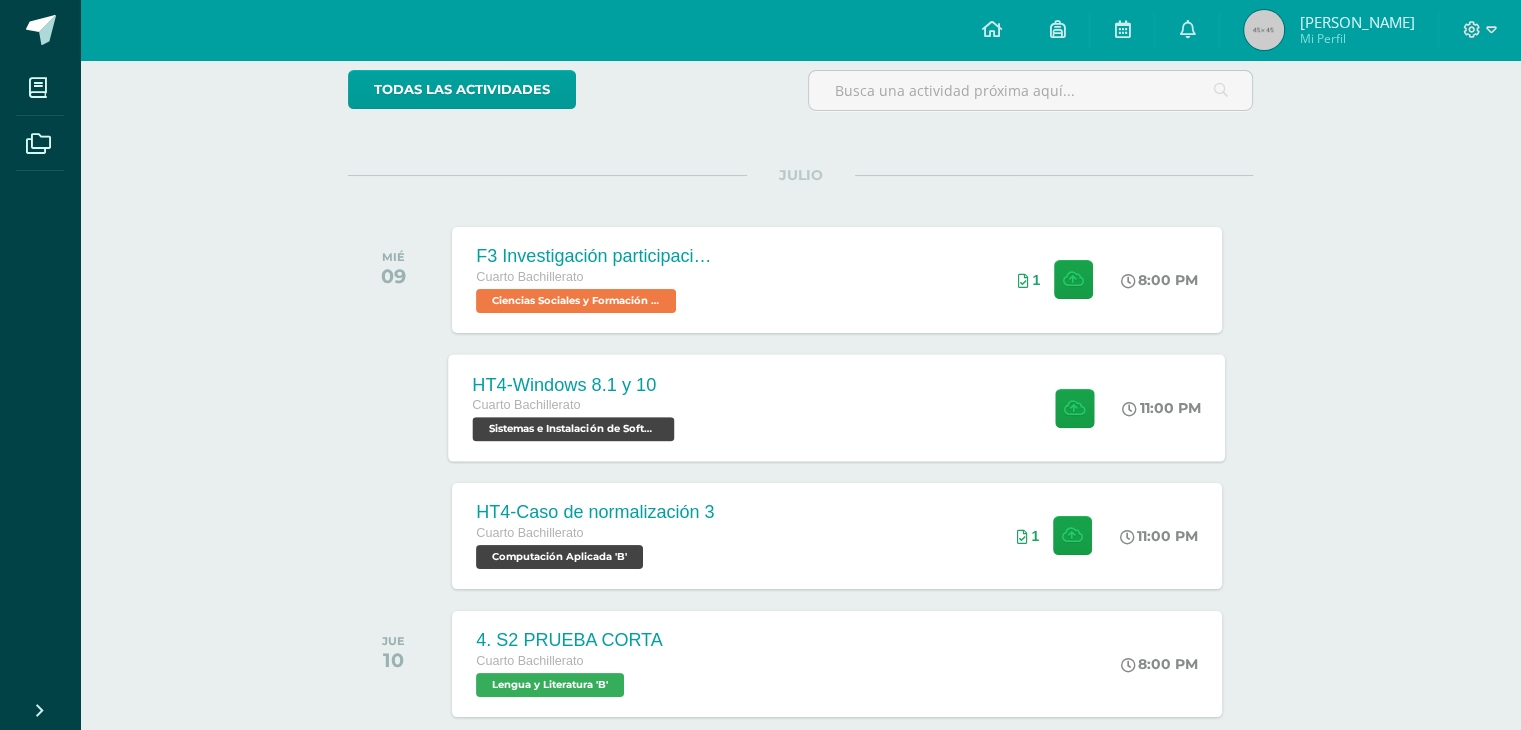 click on "Sistemas e Instalación de Software 'B'" at bounding box center (574, 429) 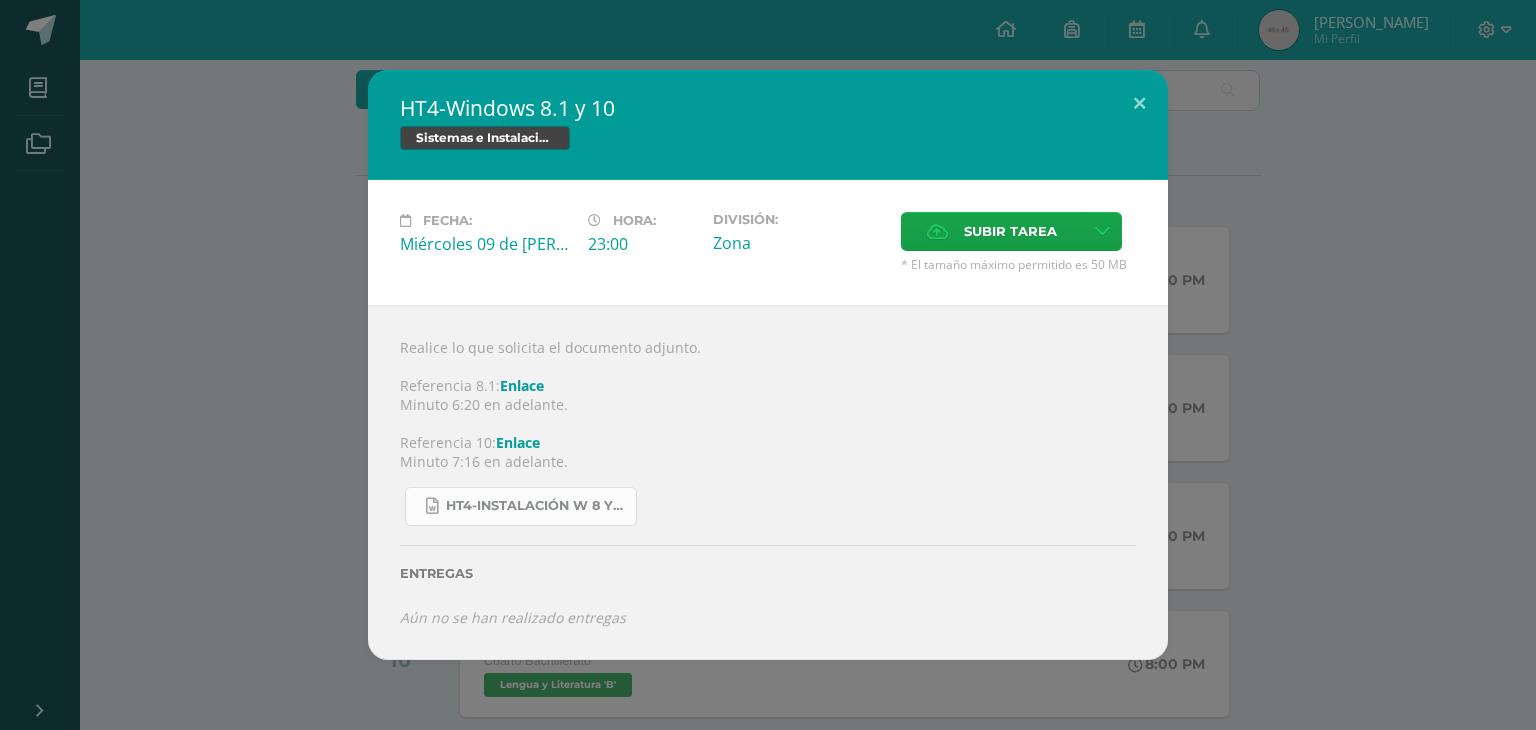 click on "HT4-Instalación W 8 y 10.docx" at bounding box center (536, 506) 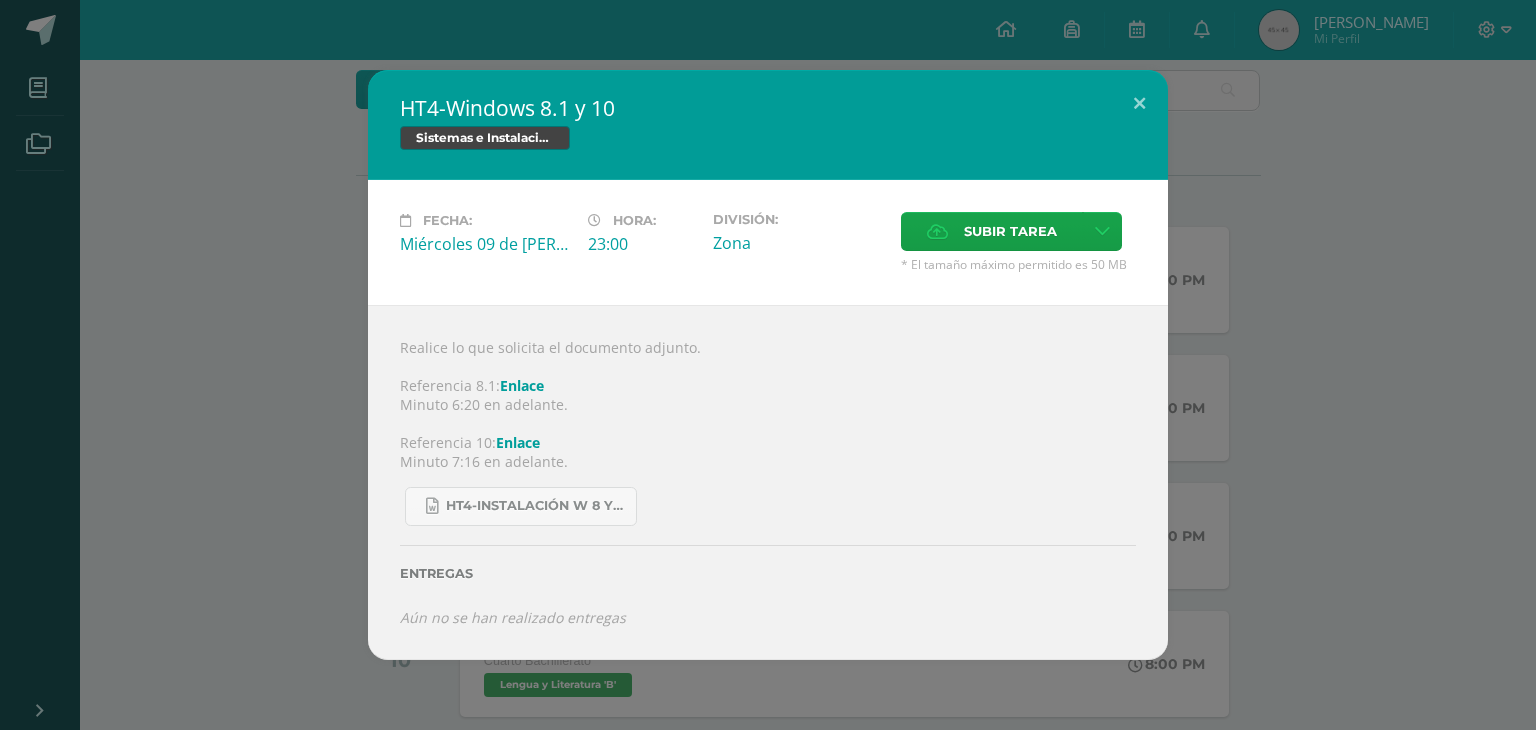 drag, startPoint x: 520, startPoint y: 379, endPoint x: 444, endPoint y: 319, distance: 96.82975 